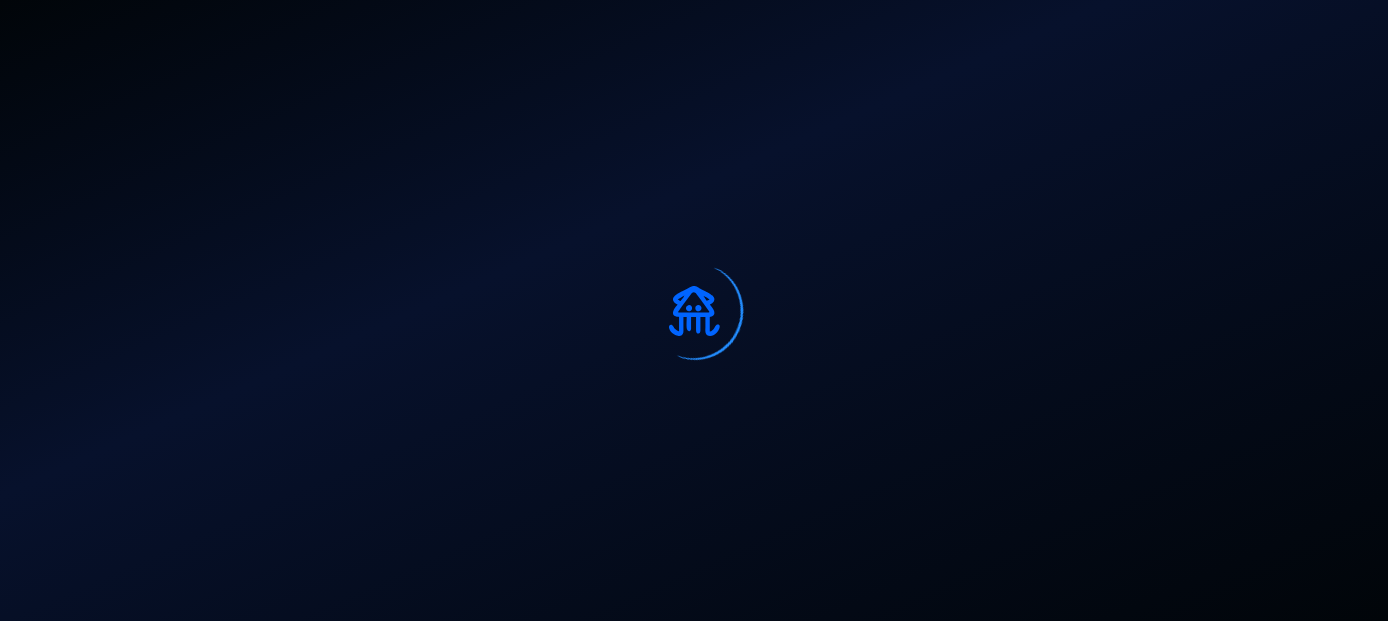 scroll, scrollTop: 0, scrollLeft: 0, axis: both 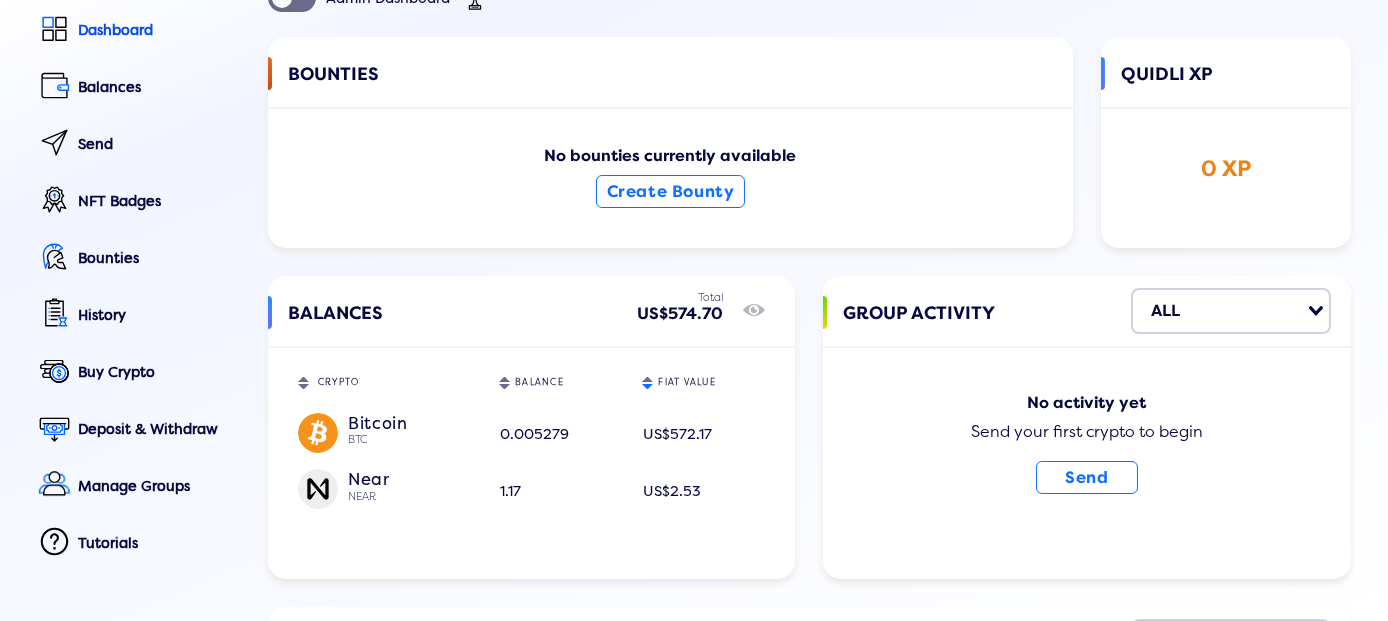 click on "0.005279" 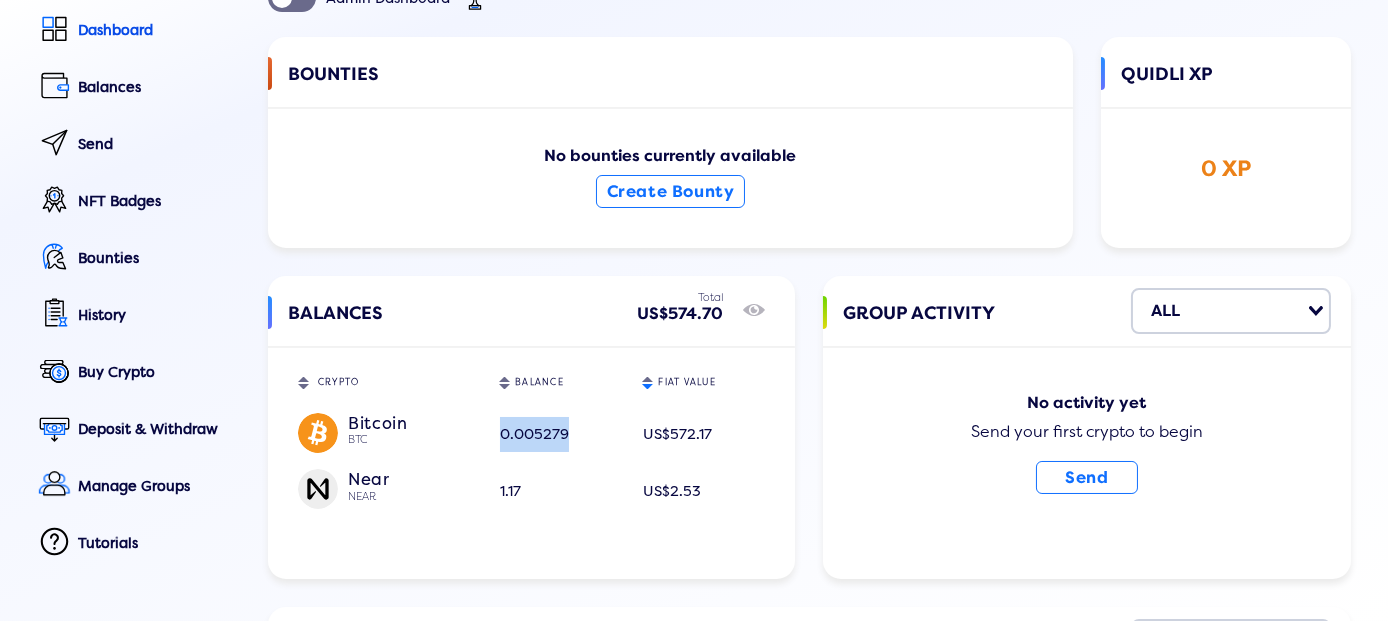 click on "0.005279" 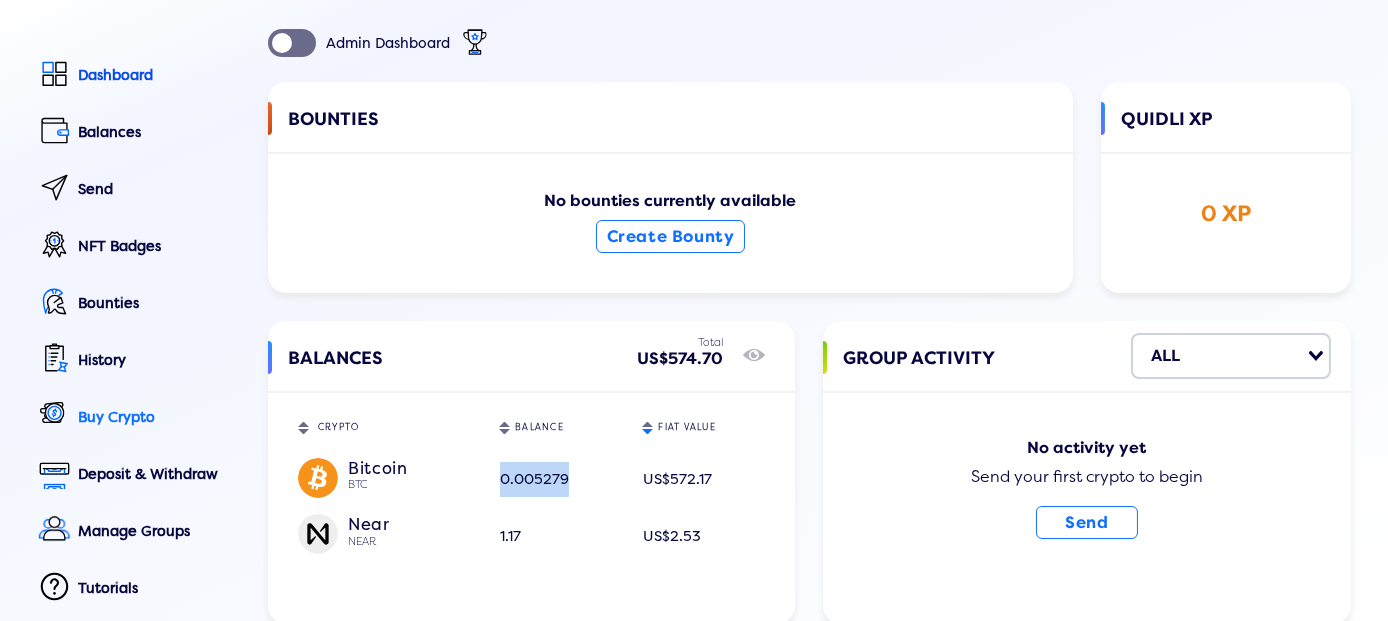 scroll, scrollTop: 44, scrollLeft: 0, axis: vertical 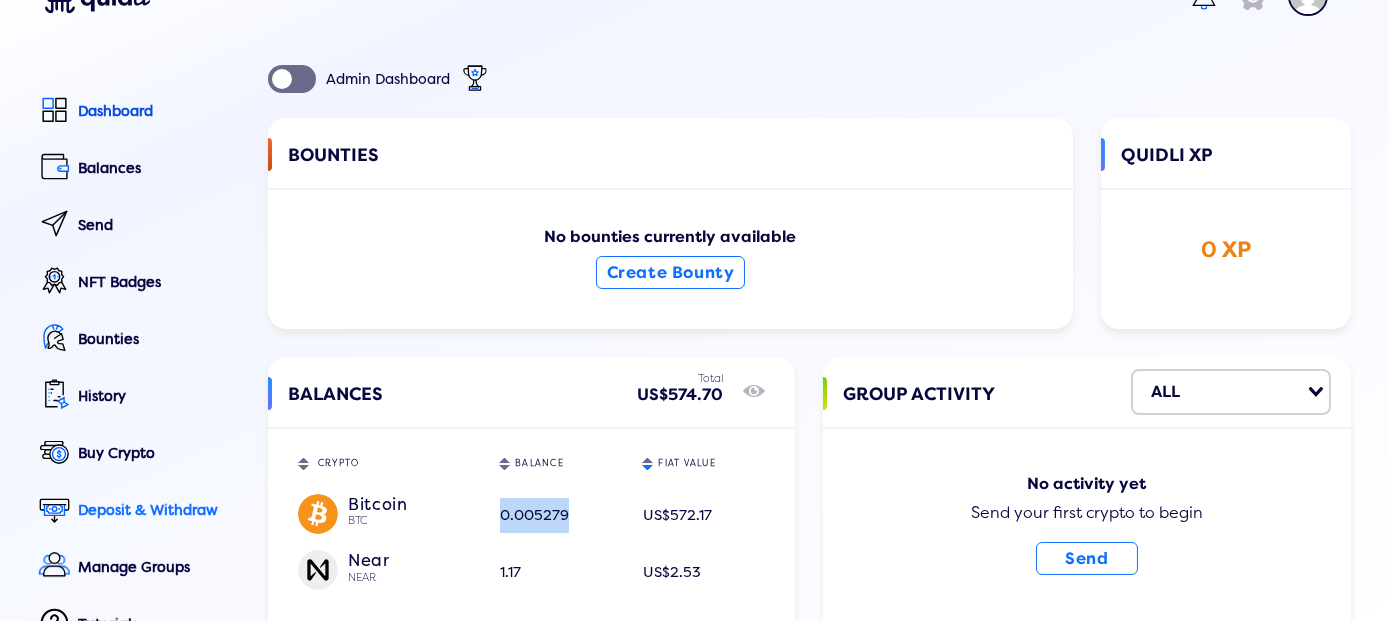 click on "Deposit & Withdraw" 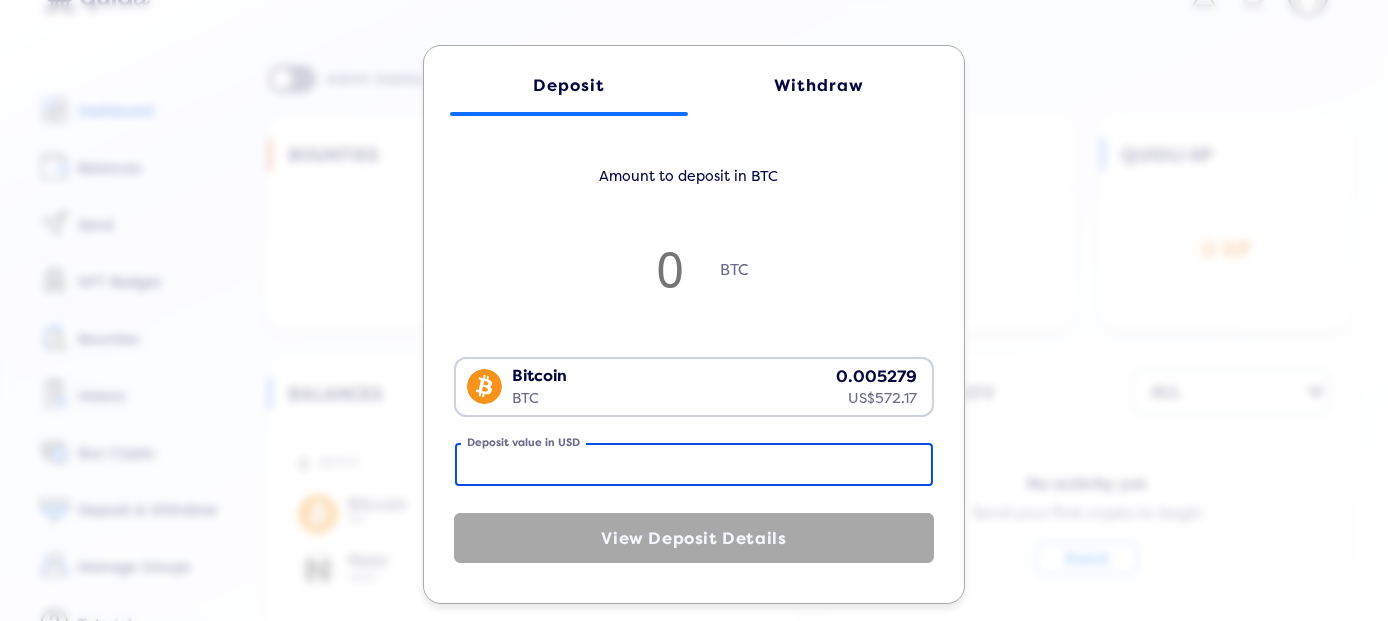 click on "Deposit value in USD" at bounding box center (694, 464) 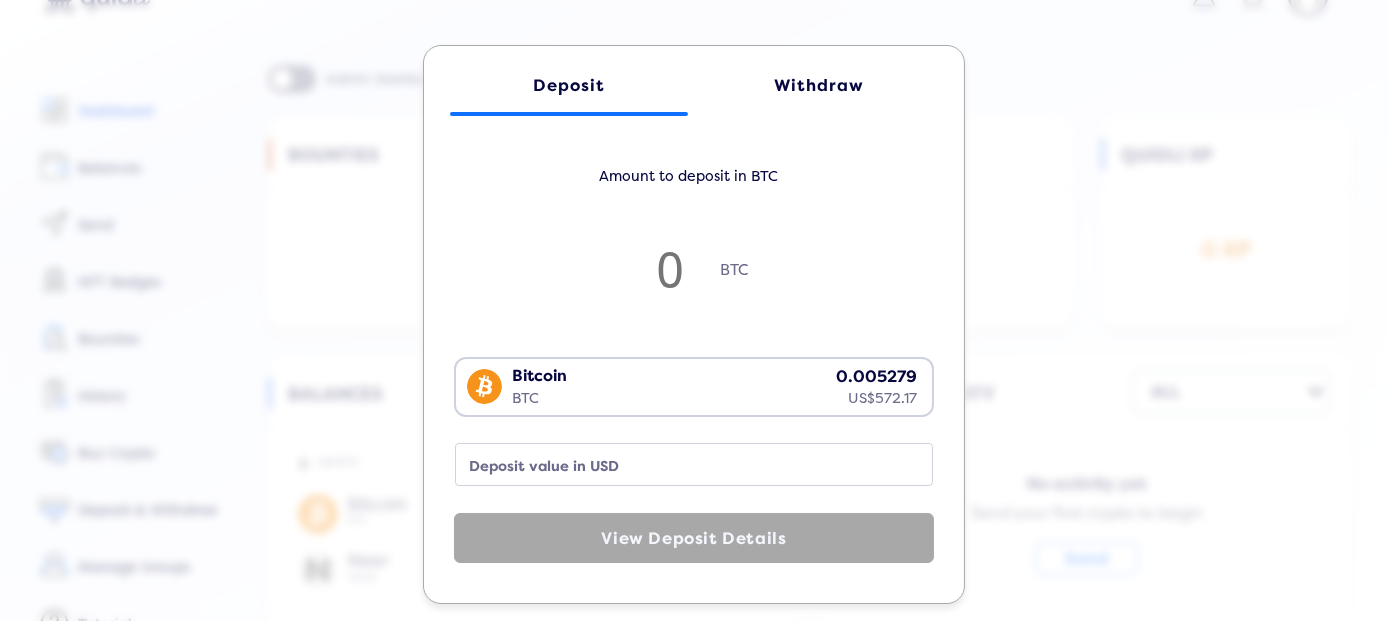 click on "Withdraw" 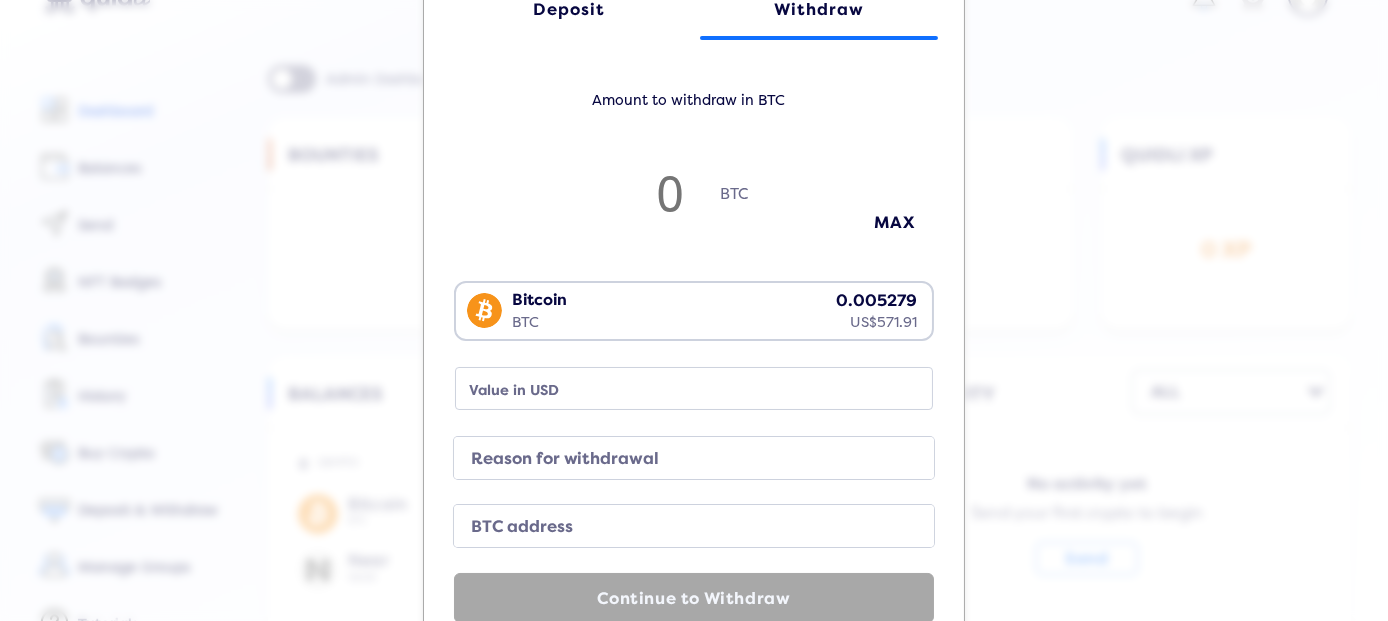 scroll, scrollTop: 82, scrollLeft: 0, axis: vertical 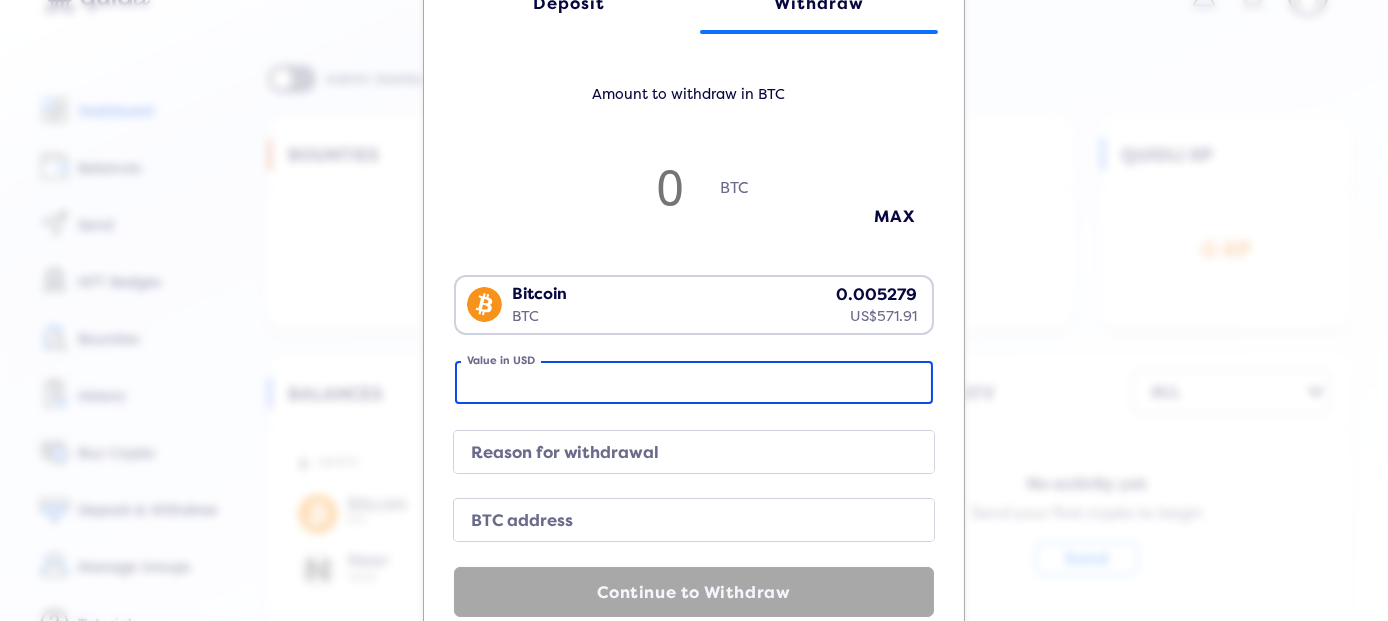 click on "Value in USD" at bounding box center (694, 382) 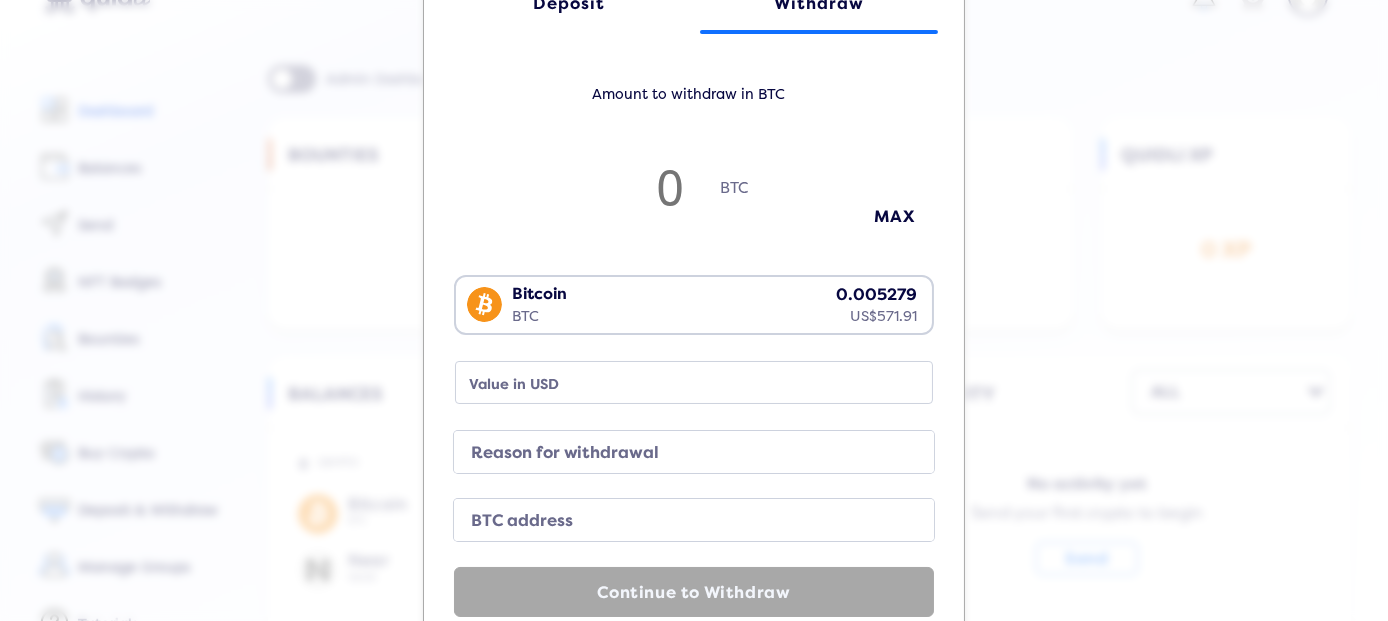 click on "Reason for withdrawal" at bounding box center (678, 453) 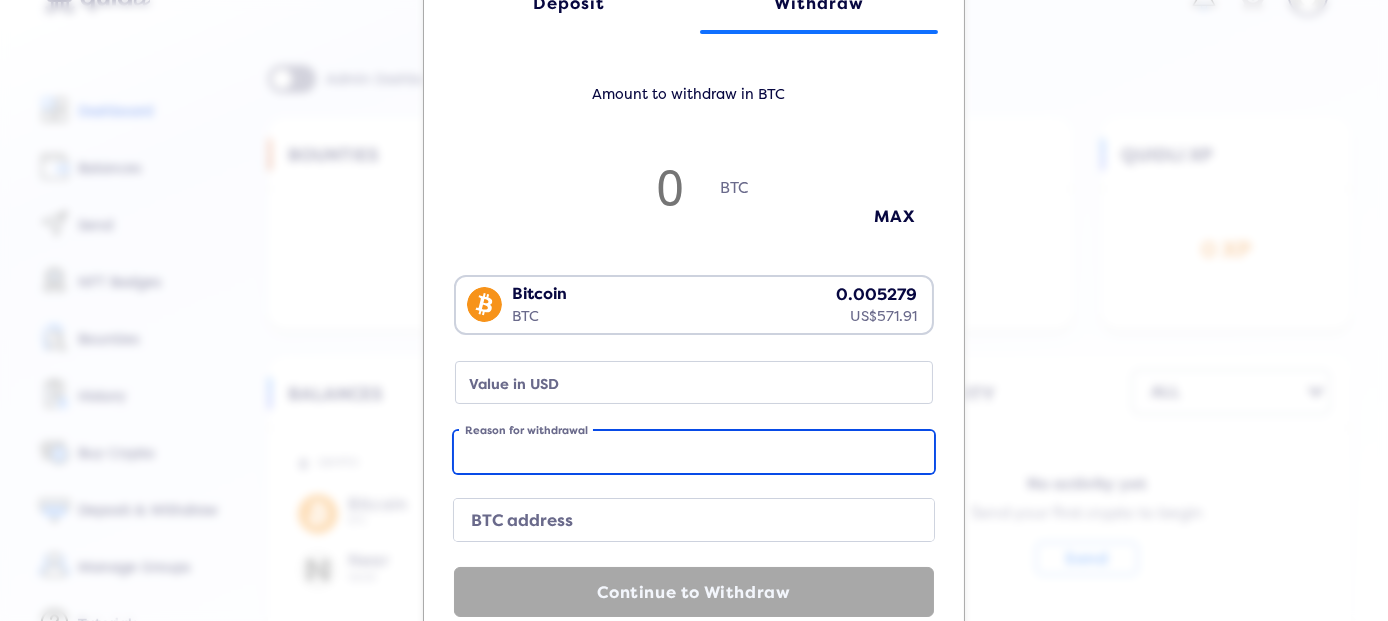 click on "Reason for withdrawal" at bounding box center [694, 452] 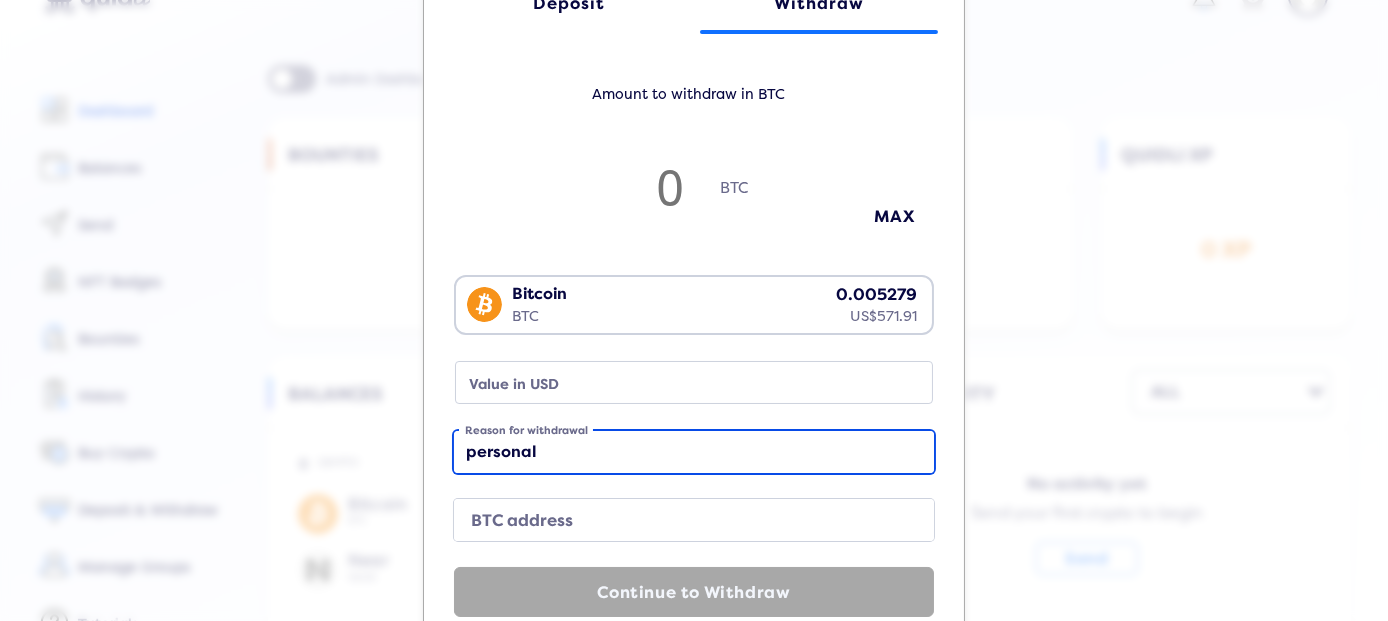 type on "personal" 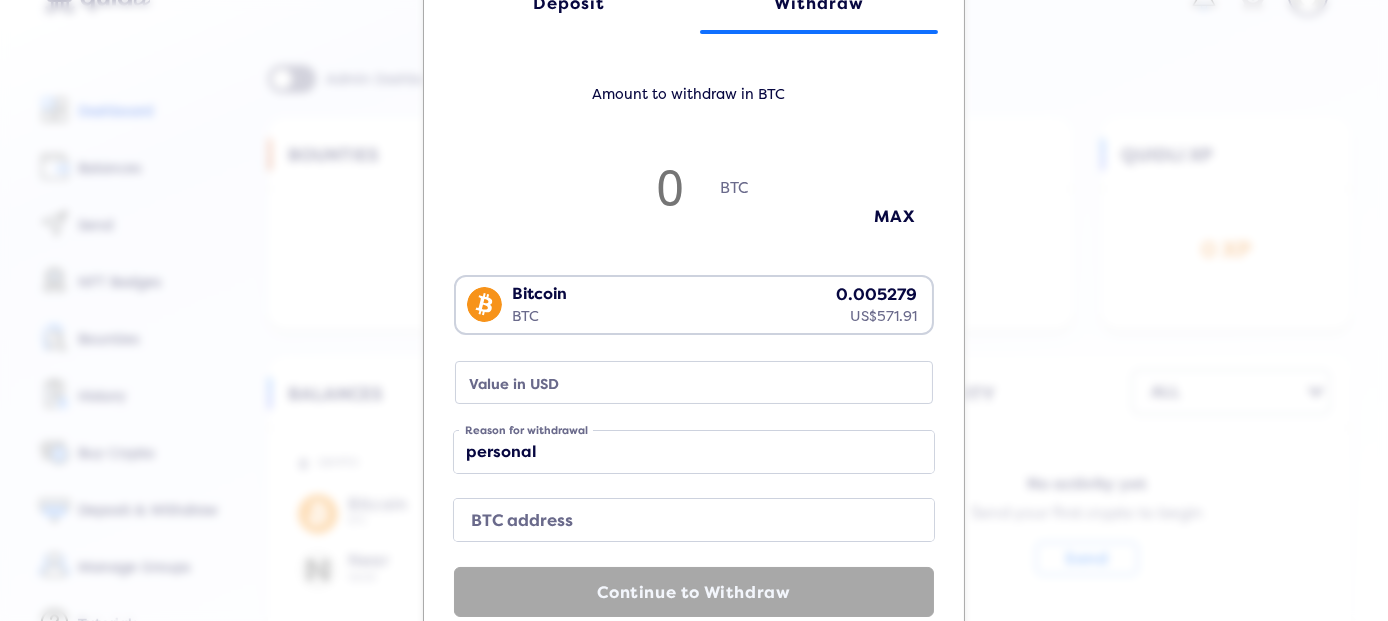click on "BTC address" at bounding box center (678, 521) 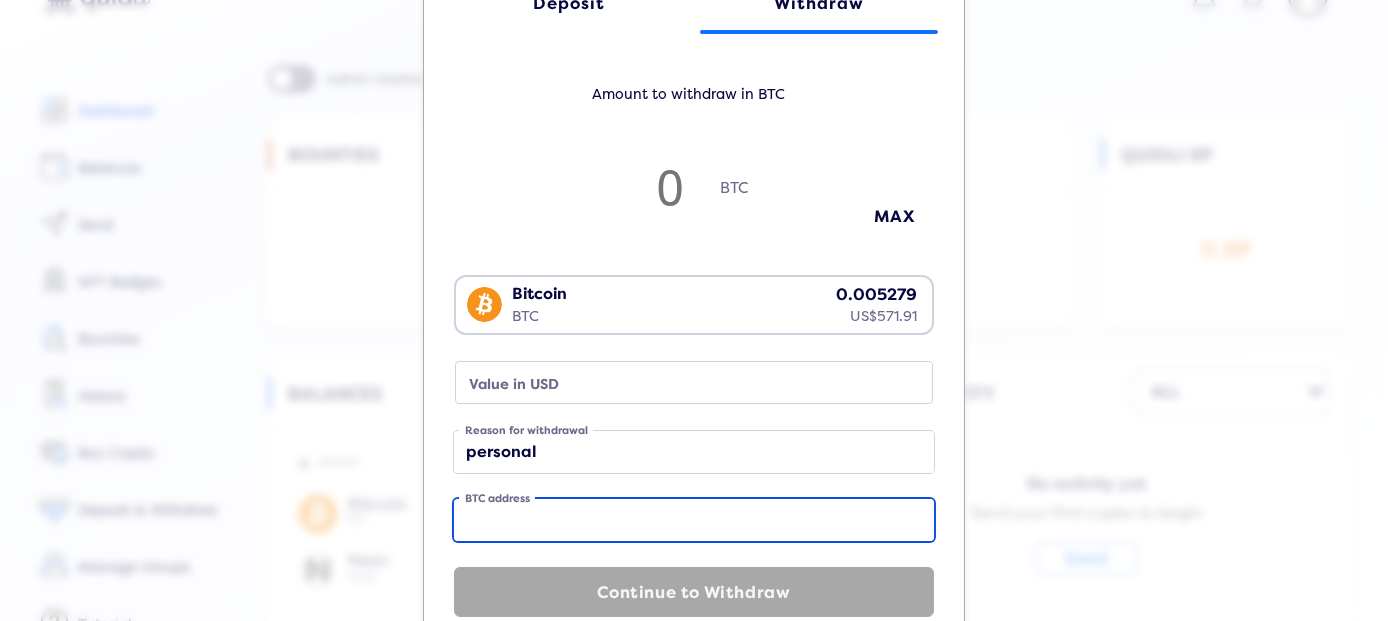 click on "BTC address" at bounding box center (694, 520) 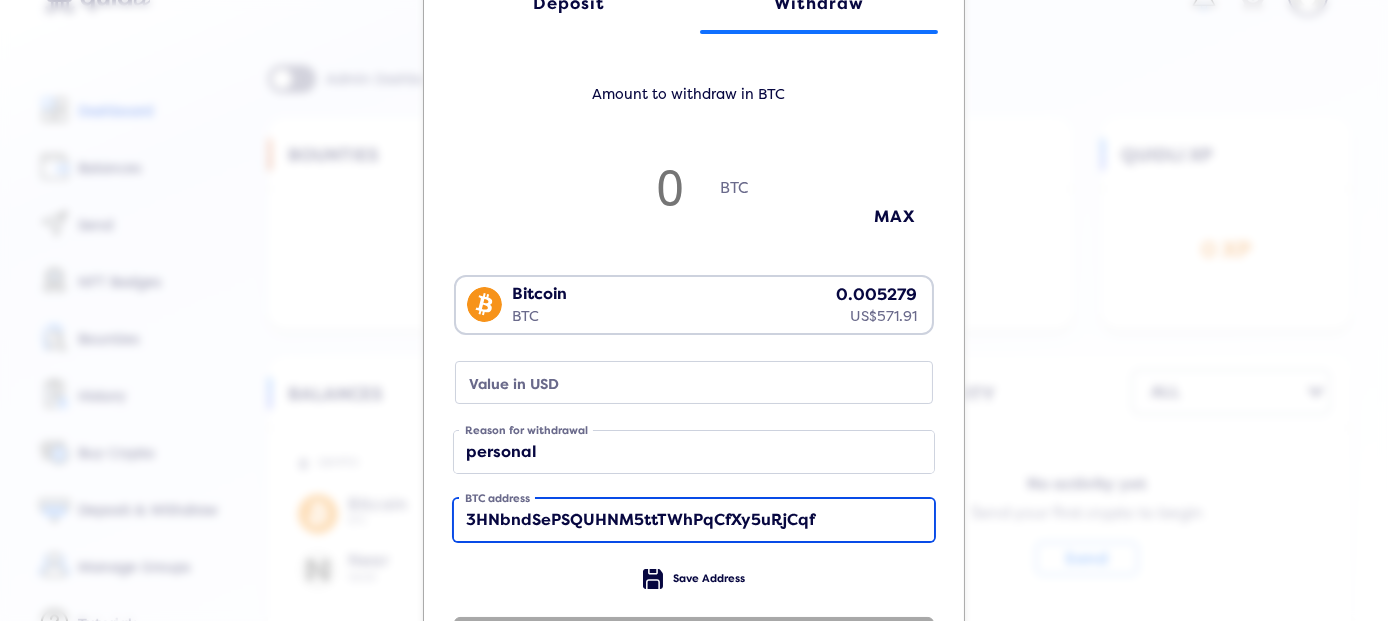 type on "3HNbndSePSQUHNM5ttTWhPqCfXy5uRjCqf" 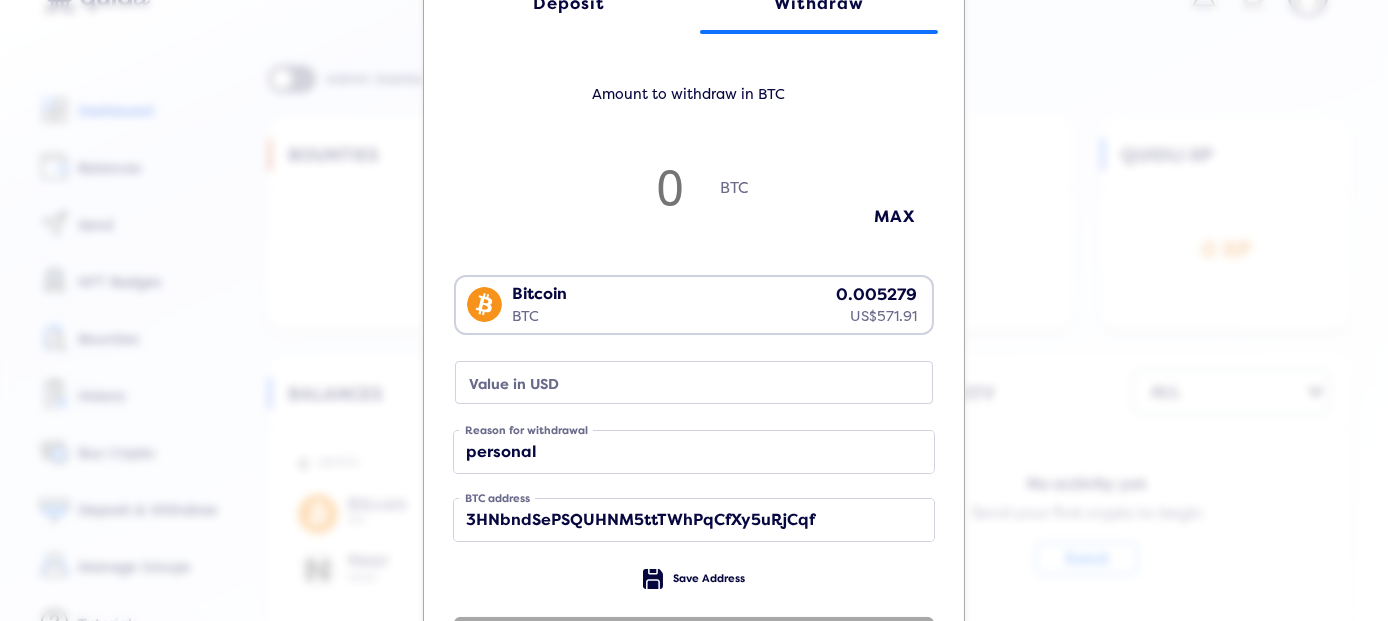 click on "Bitcoin BTC 0.005279 US$571.91" at bounding box center [689, 303] 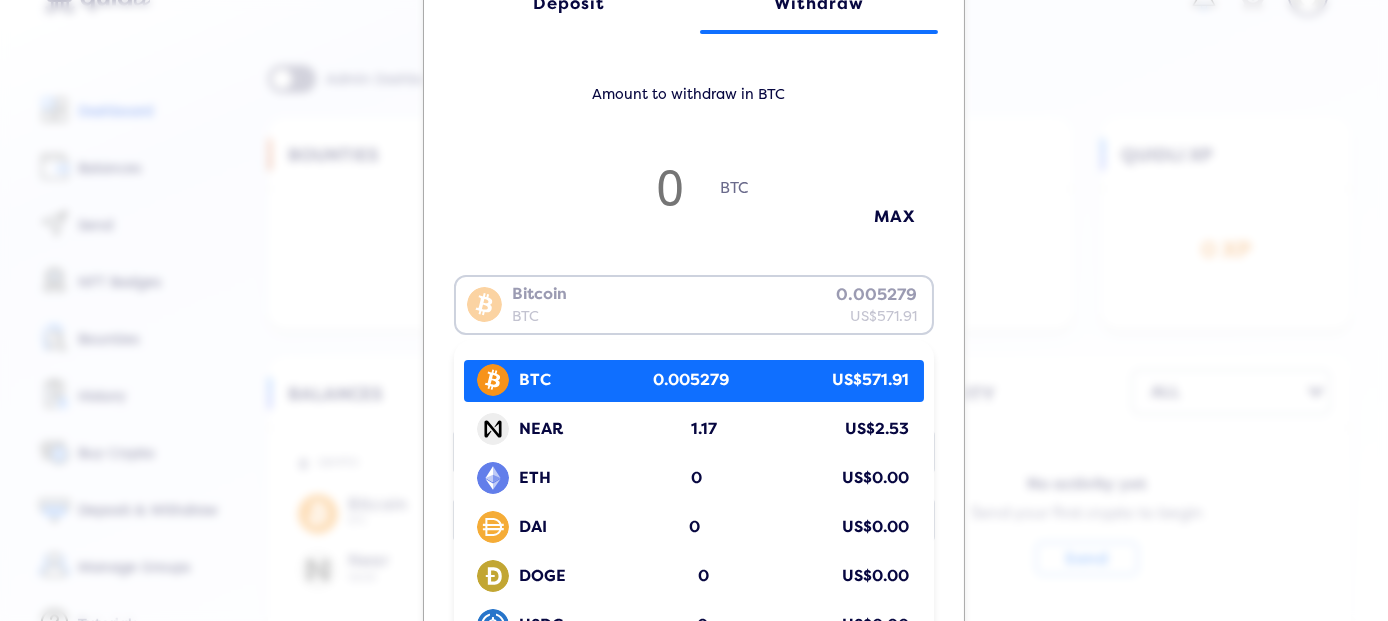 click on "BTC 0.005279 US$571.91" at bounding box center (699, 380) 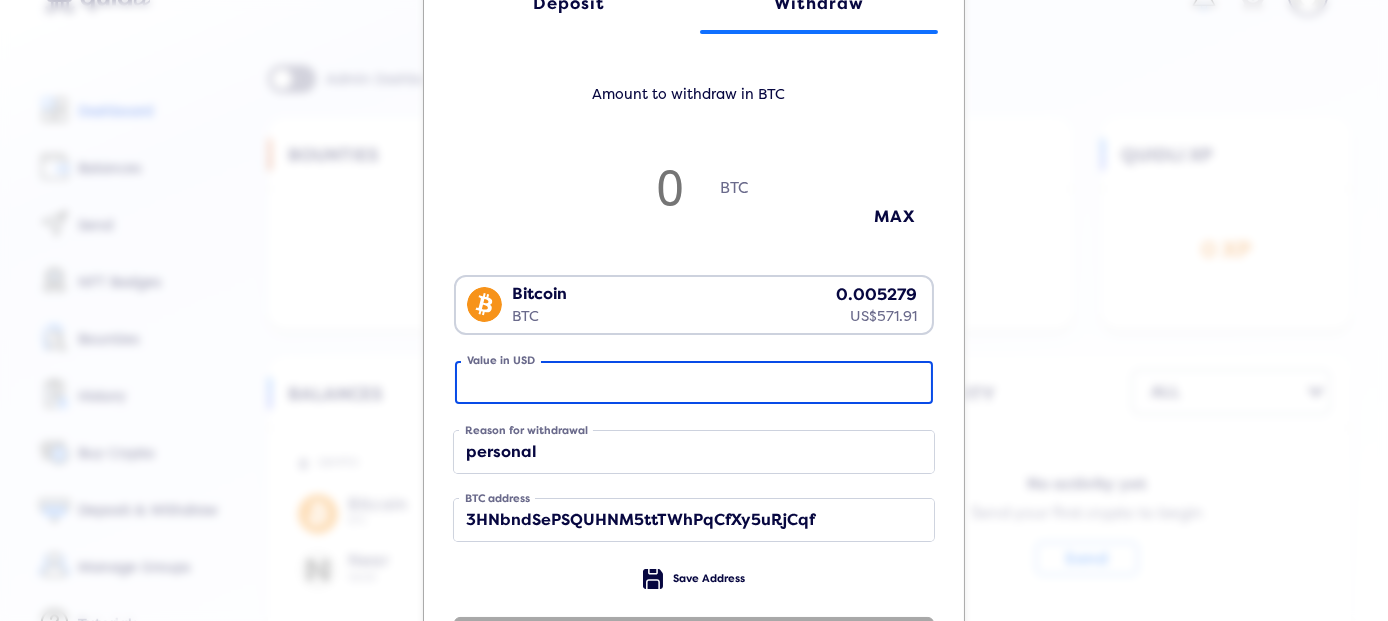 click on "Value in USD" at bounding box center (694, 382) 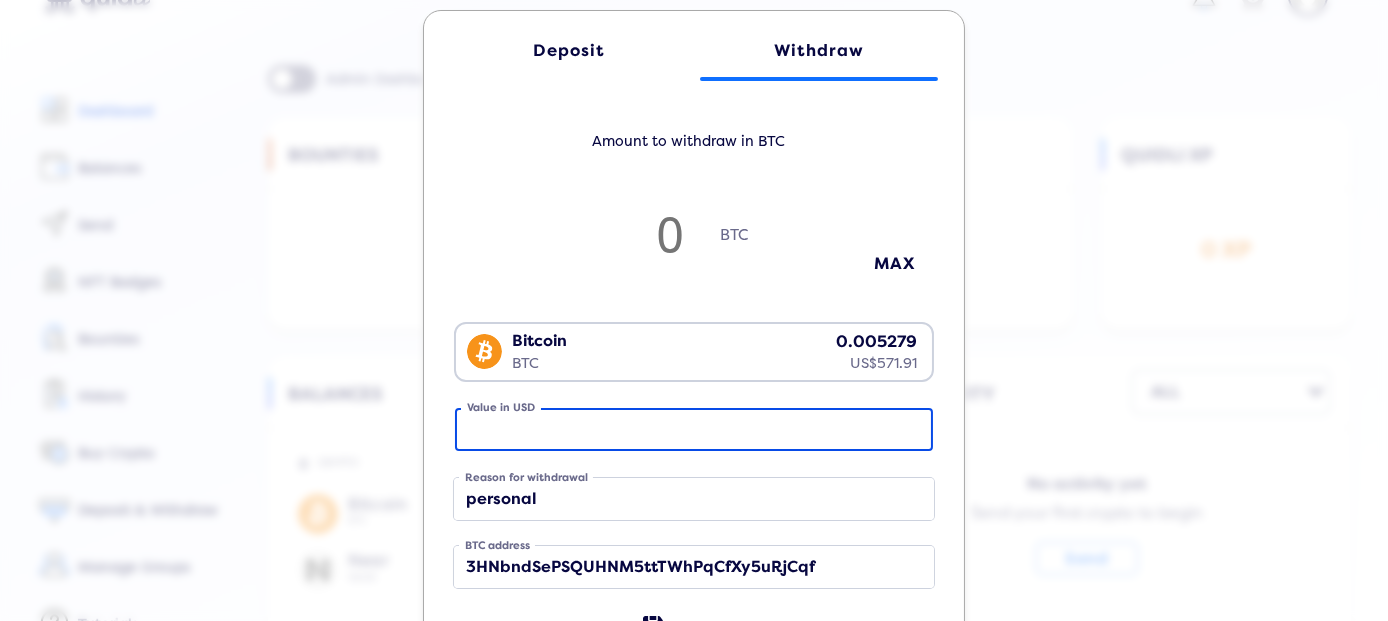 scroll, scrollTop: 31, scrollLeft: 0, axis: vertical 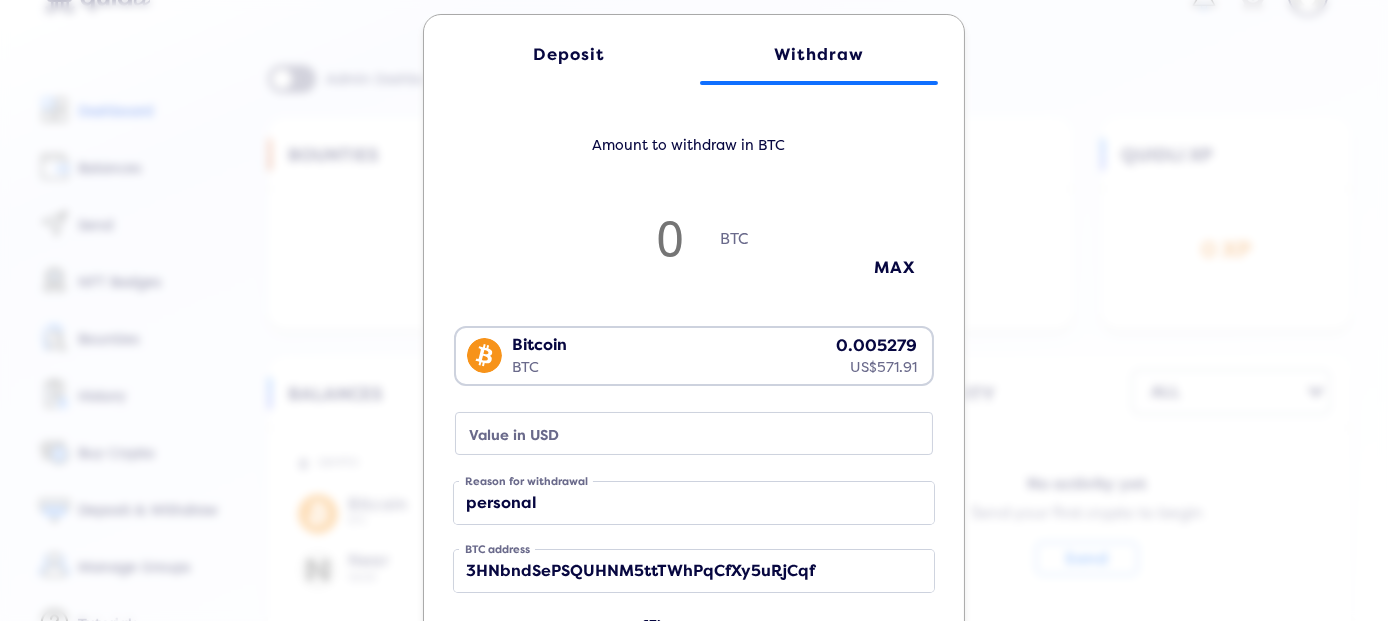 click at bounding box center [670, 238] 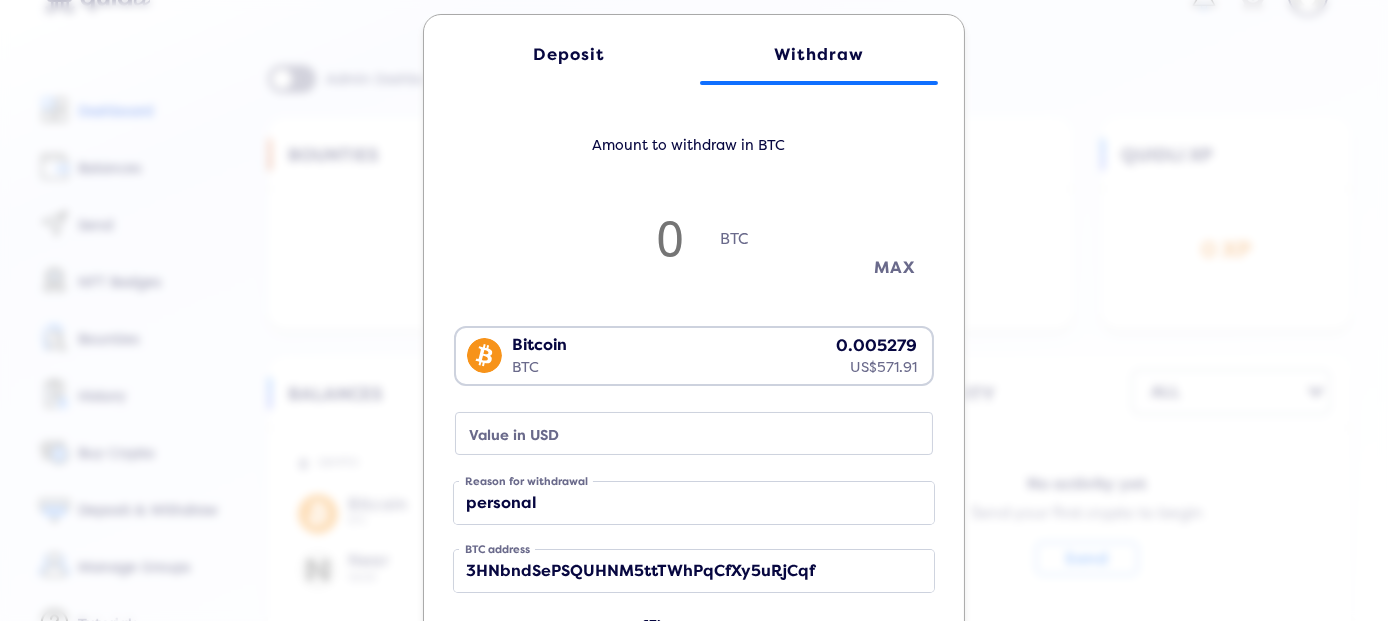 click on "MAX" at bounding box center (894, 267) 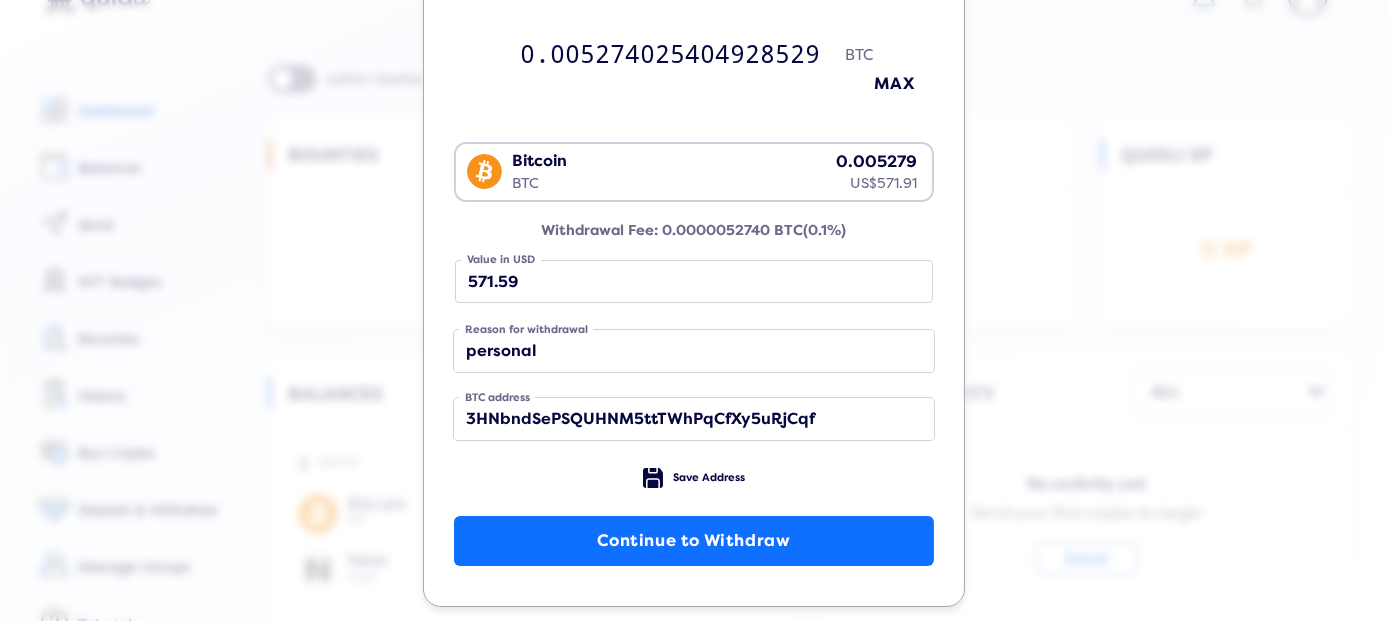 scroll, scrollTop: 216, scrollLeft: 0, axis: vertical 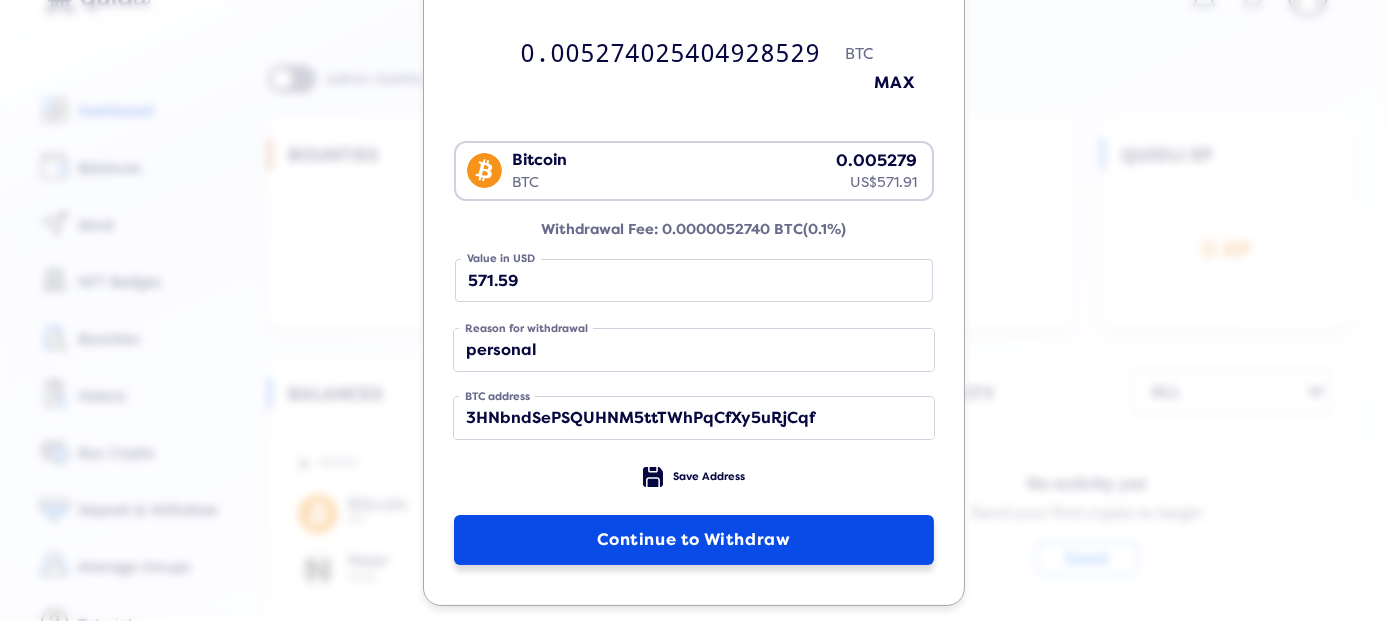 click on "Continue to Withdraw" 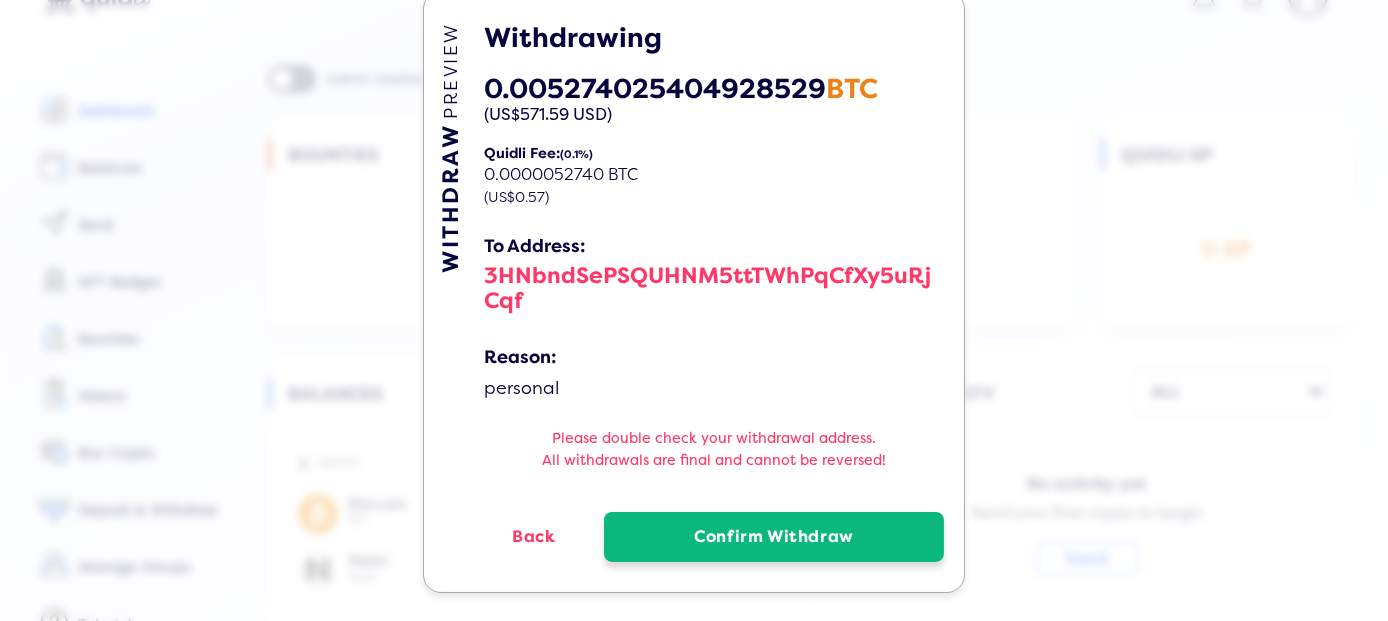 click on "Confirm Withdraw" at bounding box center (774, 537) 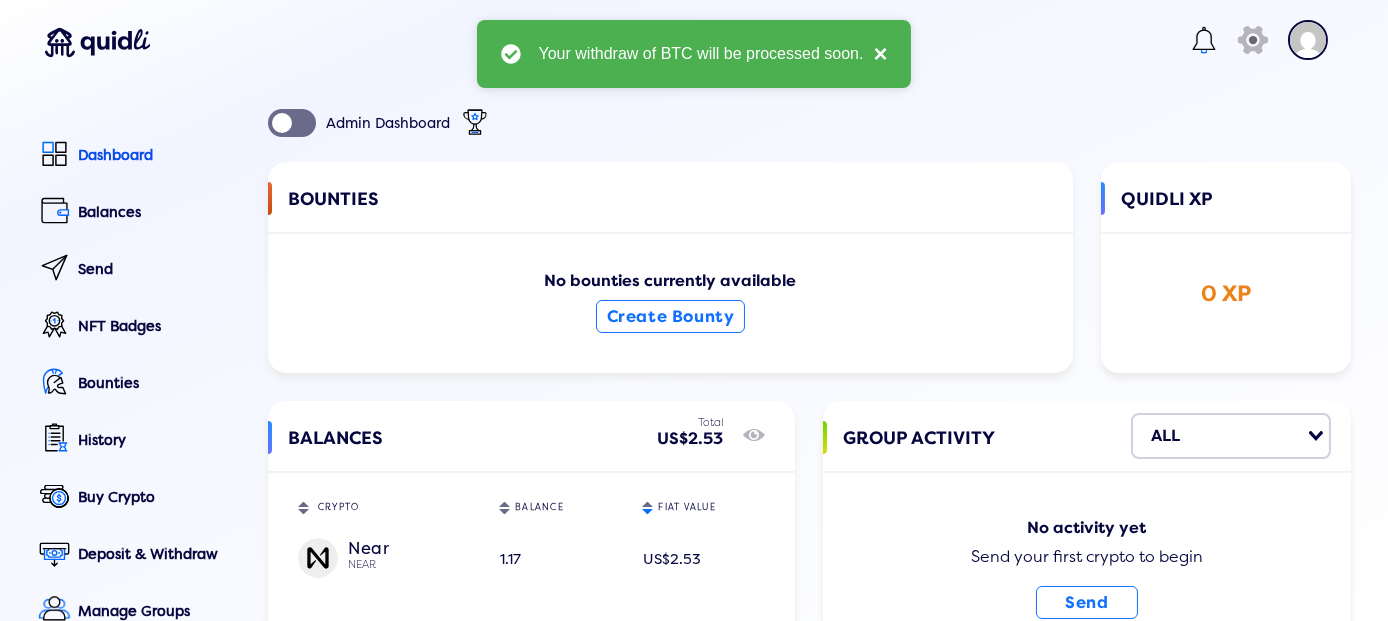 click on "×" at bounding box center [875, 54] 